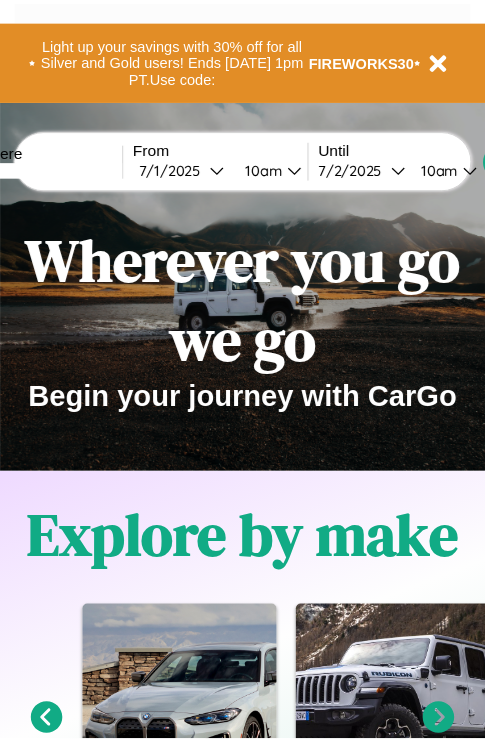 scroll, scrollTop: 0, scrollLeft: 0, axis: both 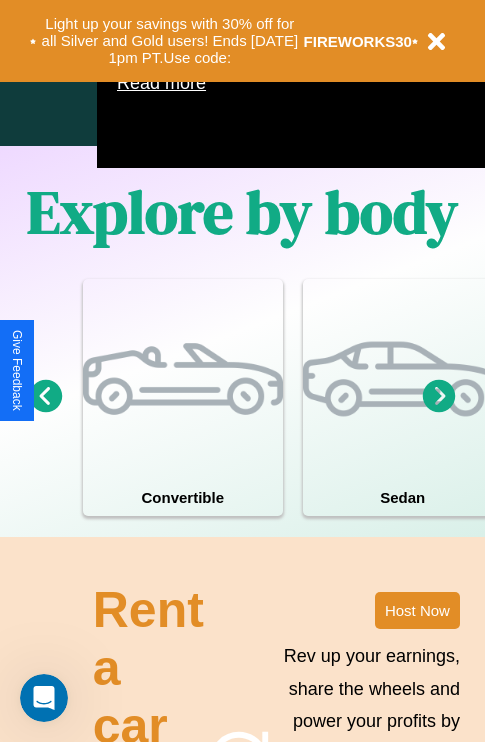 click 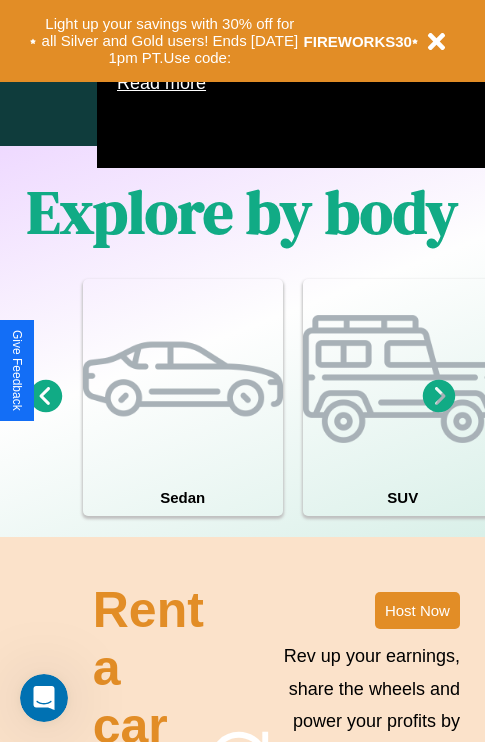 click 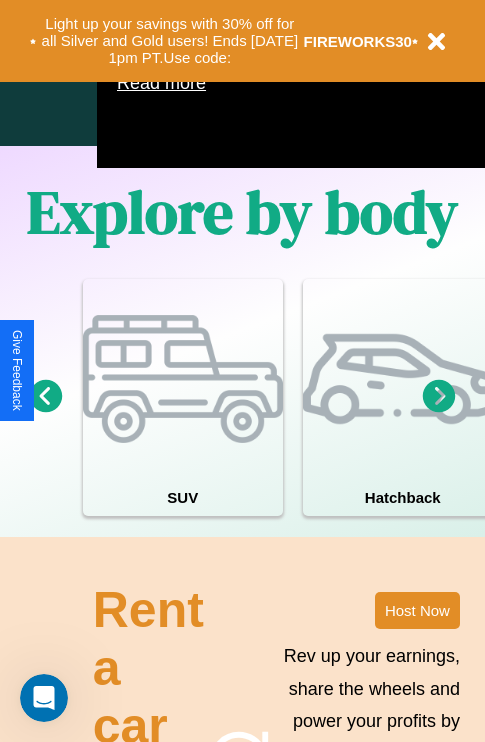 click 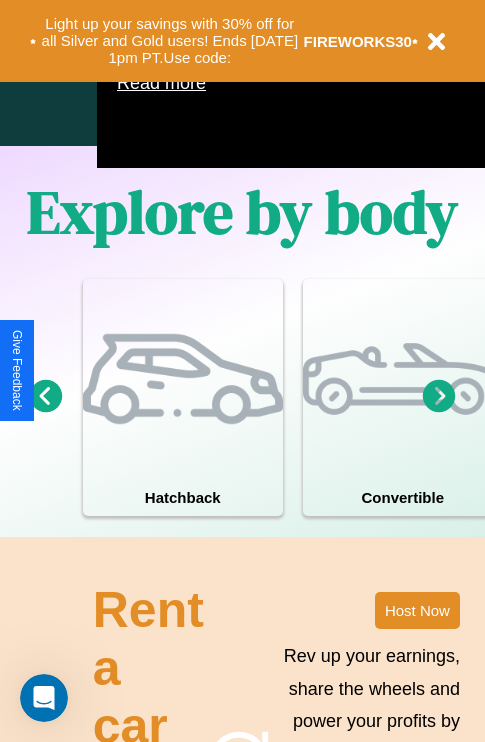 click 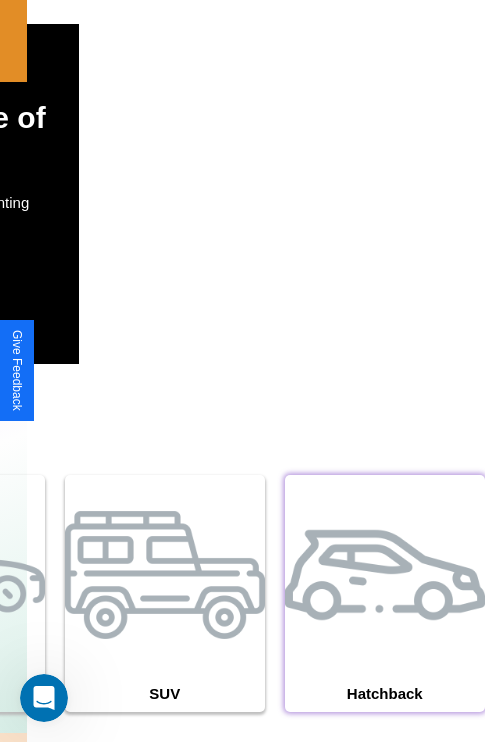 click at bounding box center (385, 575) 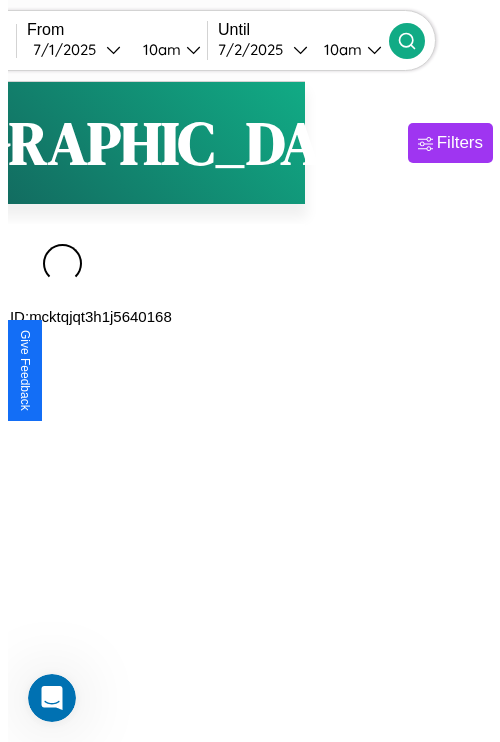 scroll, scrollTop: 0, scrollLeft: 0, axis: both 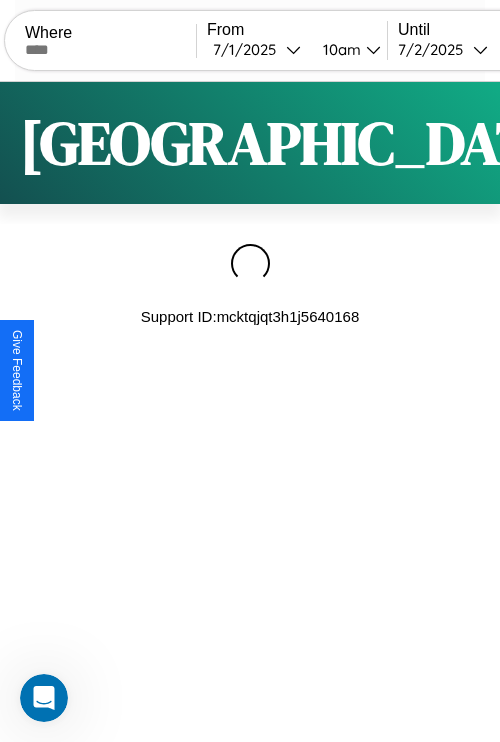 click on "Filters" at bounding box center (640, 143) 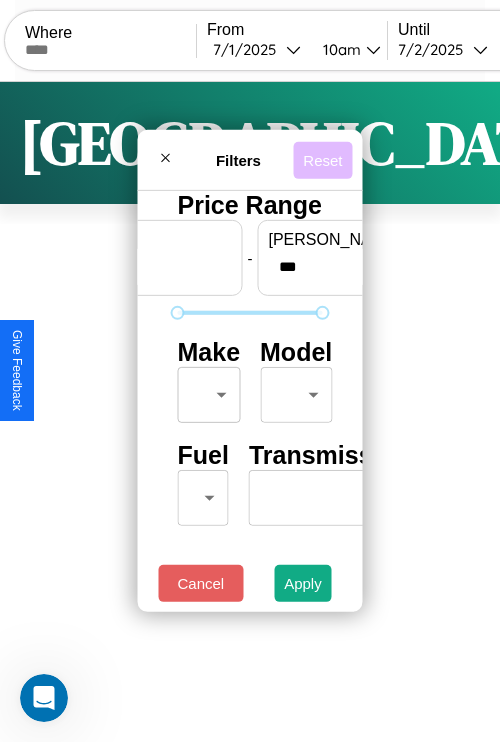 click on "Reset" at bounding box center [322, 159] 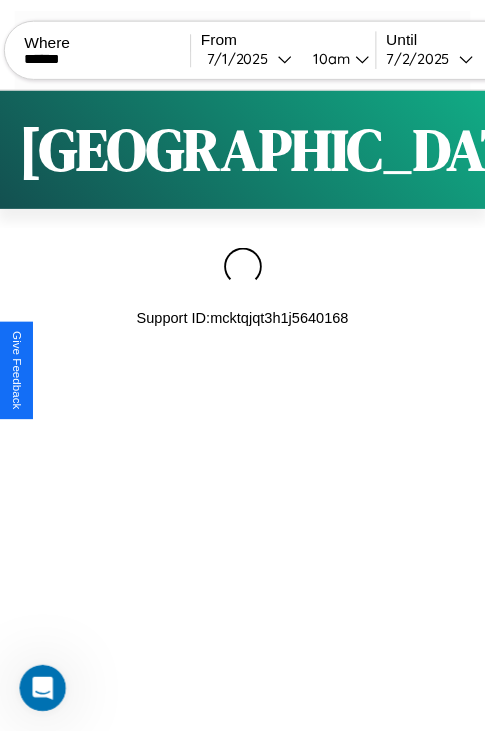 scroll, scrollTop: 0, scrollLeft: 156, axis: horizontal 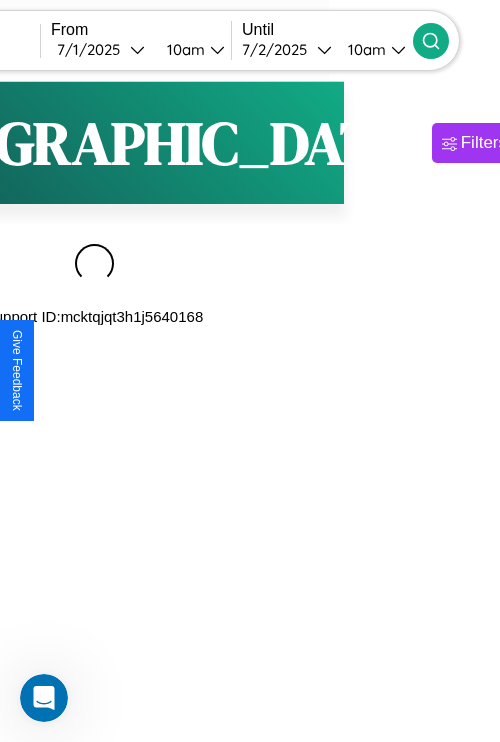 type on "******" 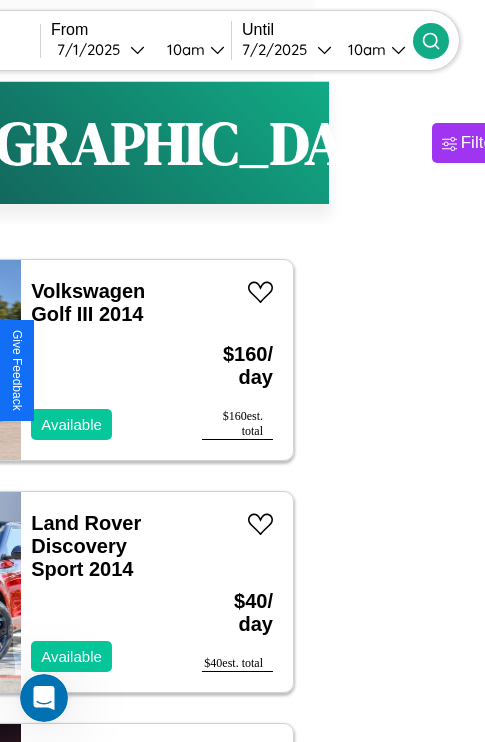 scroll, scrollTop: 95, scrollLeft: 35, axis: both 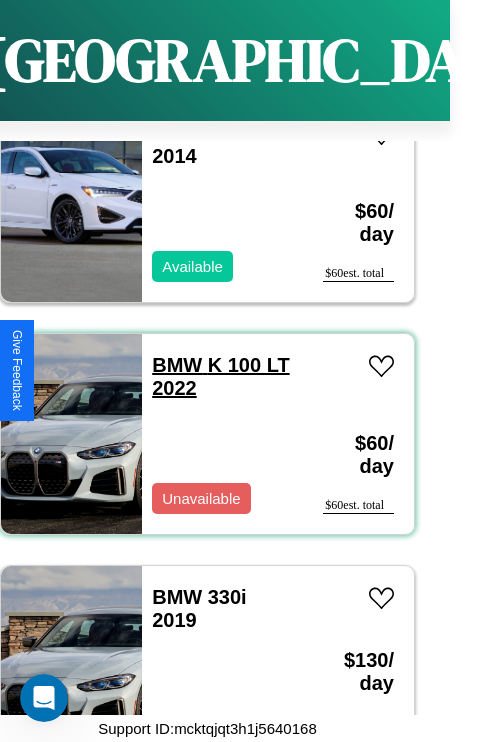 click on "BMW   K 100 LT   2022" at bounding box center (220, 376) 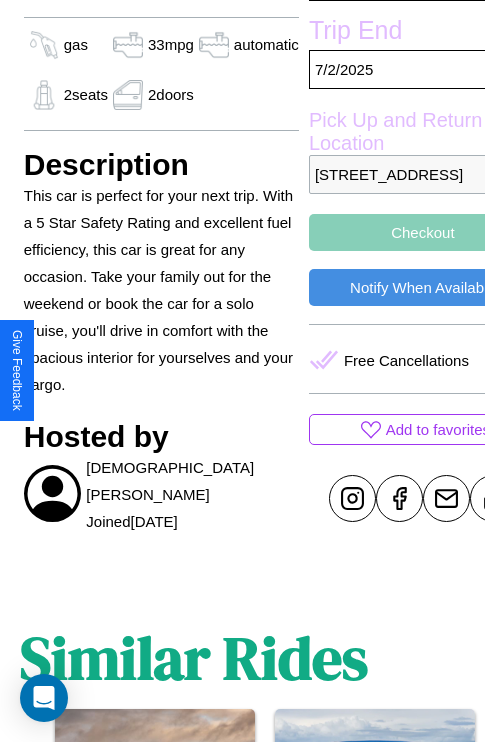 scroll, scrollTop: 656, scrollLeft: 64, axis: both 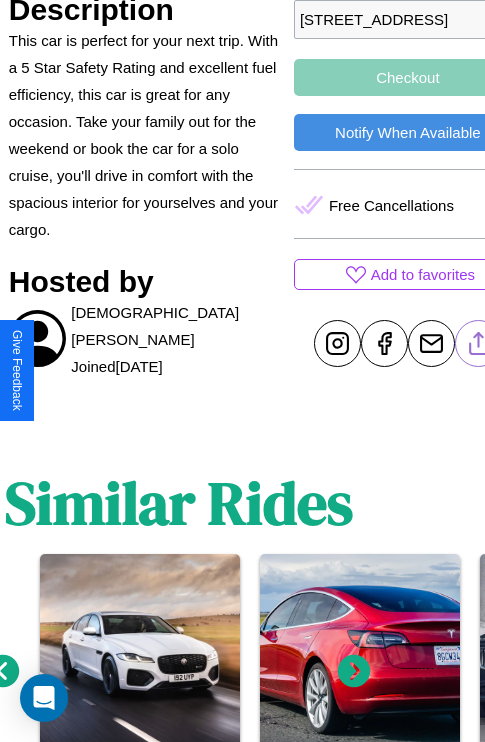 click 